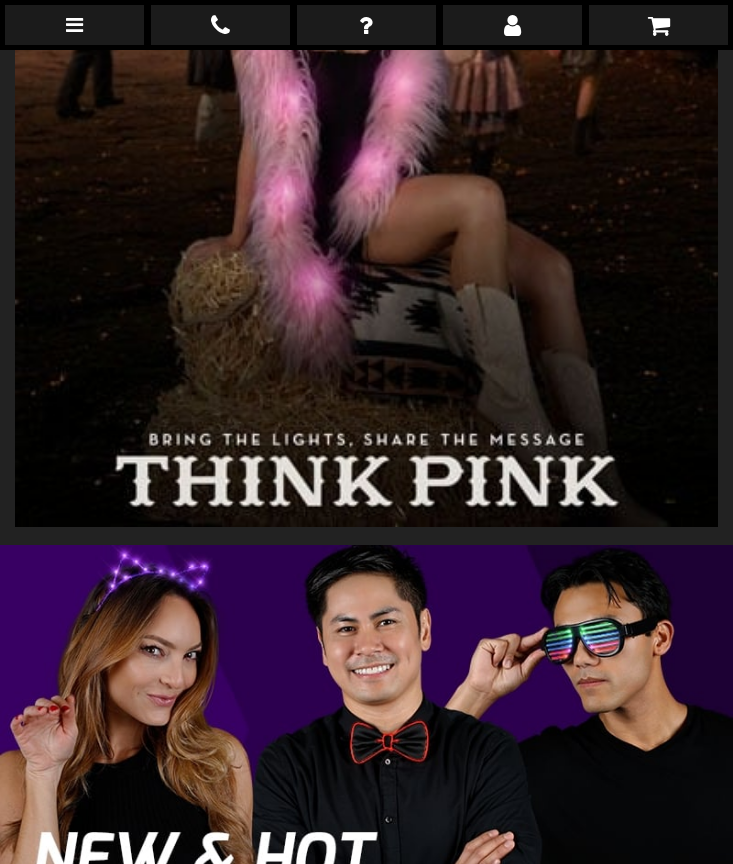 scroll, scrollTop: 0, scrollLeft: 0, axis: both 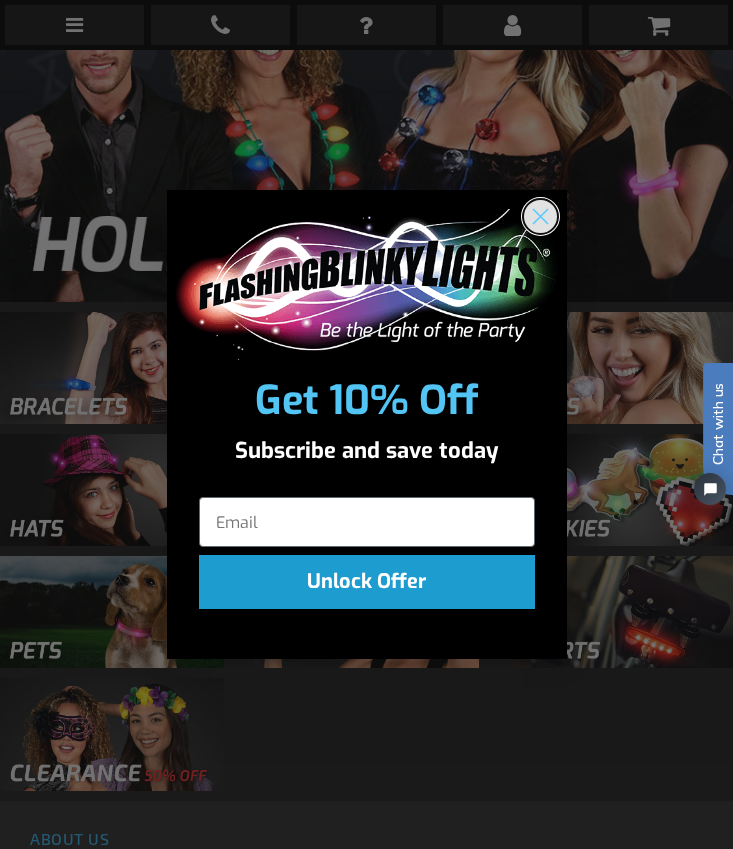 click 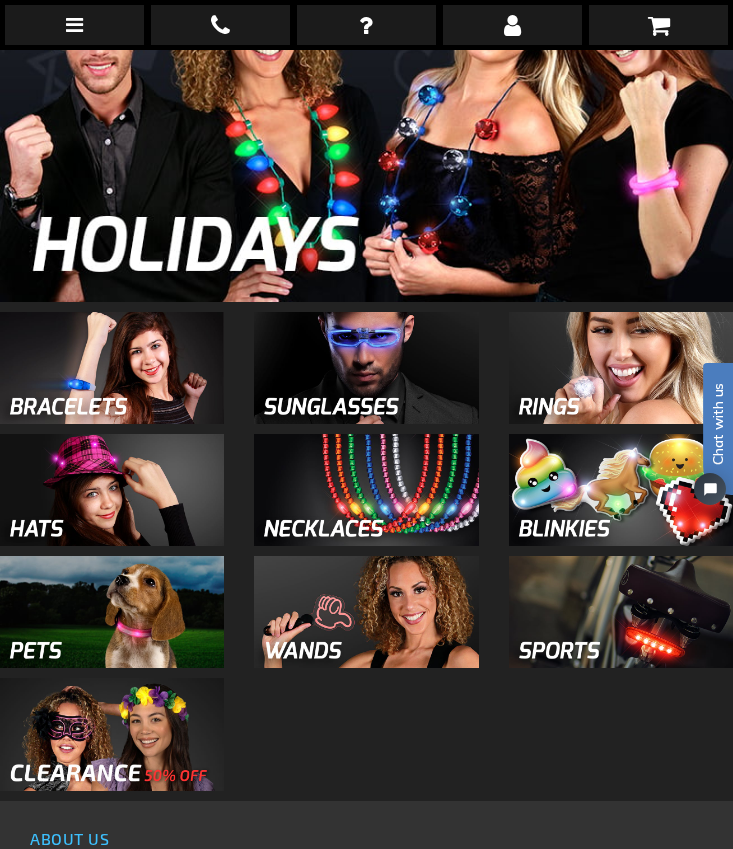 click at bounding box center [621, 490] 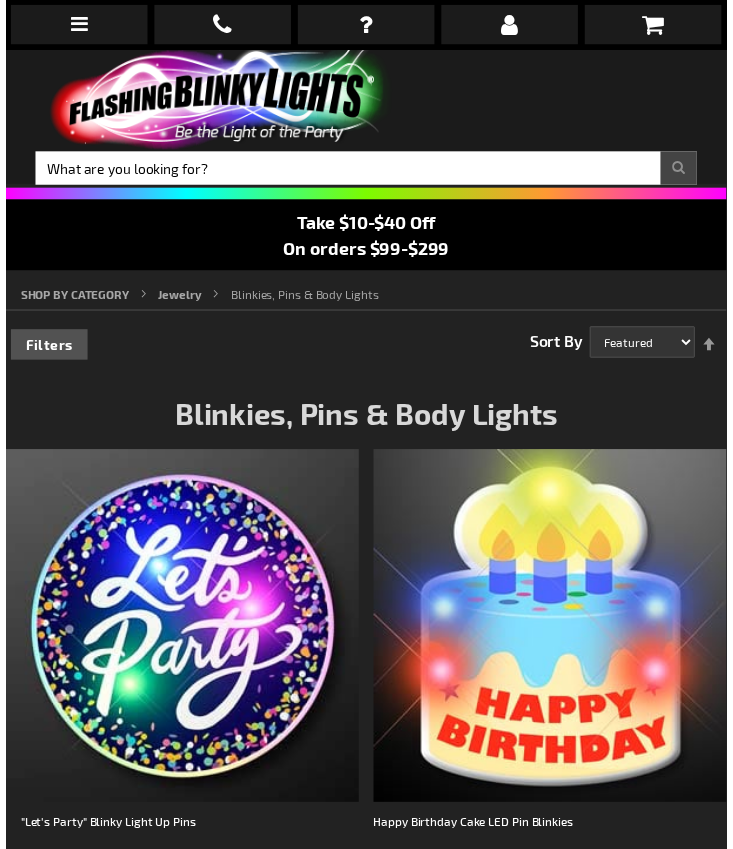 scroll, scrollTop: 0, scrollLeft: 0, axis: both 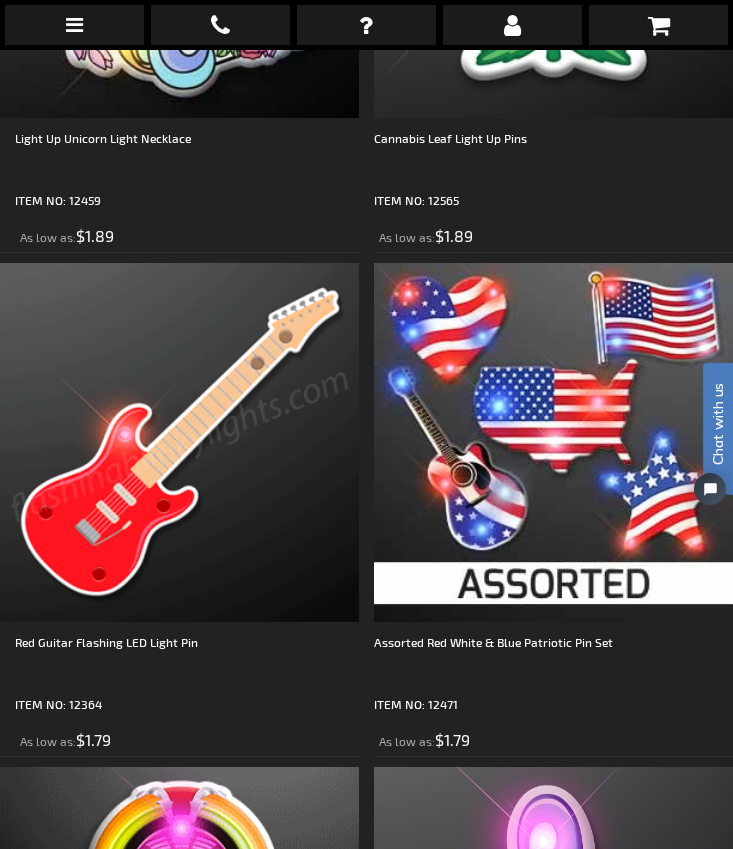 click at bounding box center [179, 442] 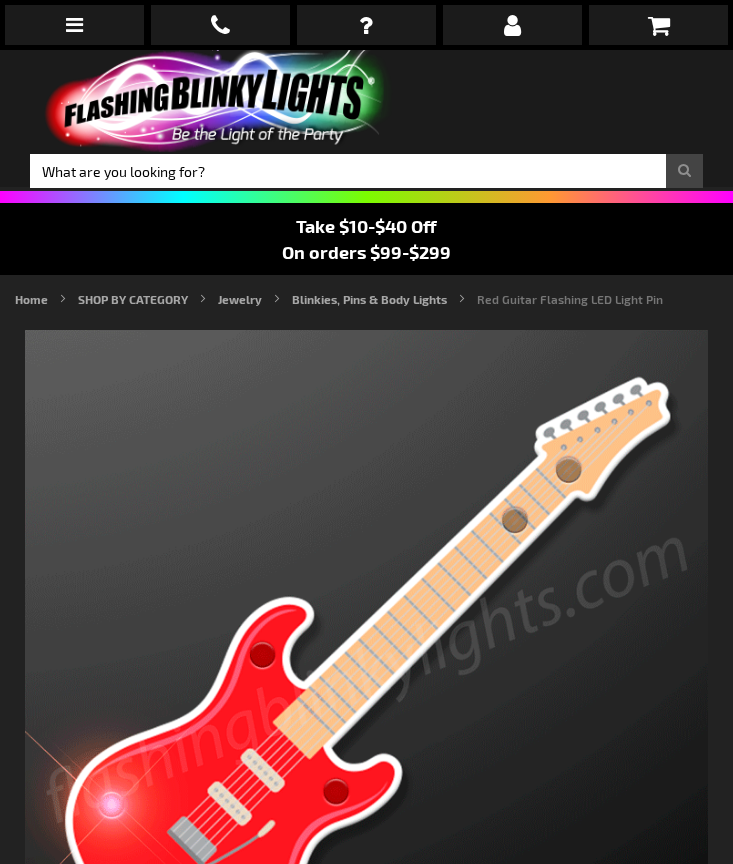 scroll, scrollTop: 49, scrollLeft: 0, axis: vertical 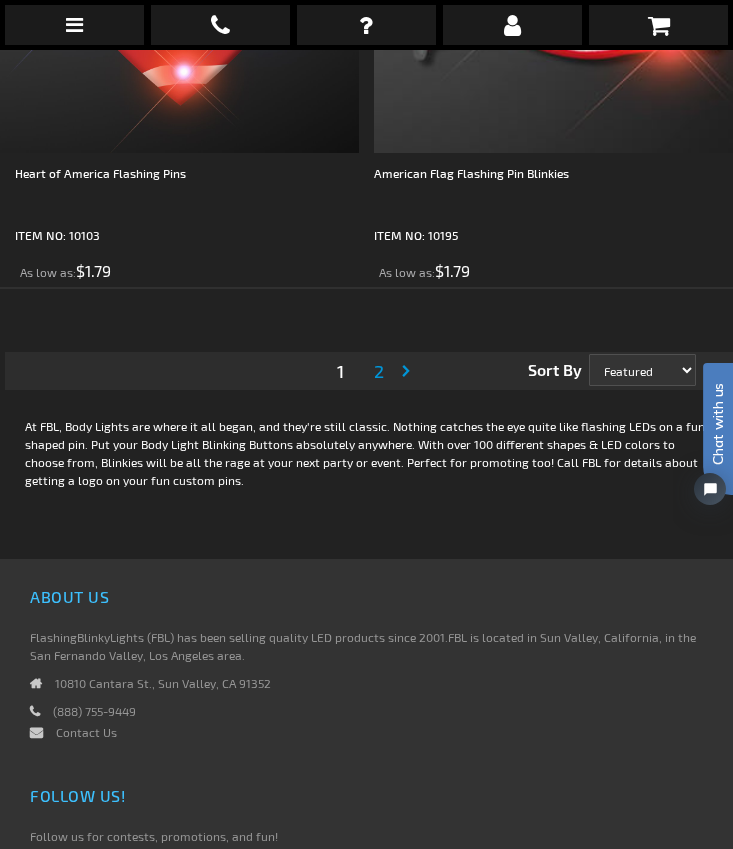 click on "2" at bounding box center (379, 371) 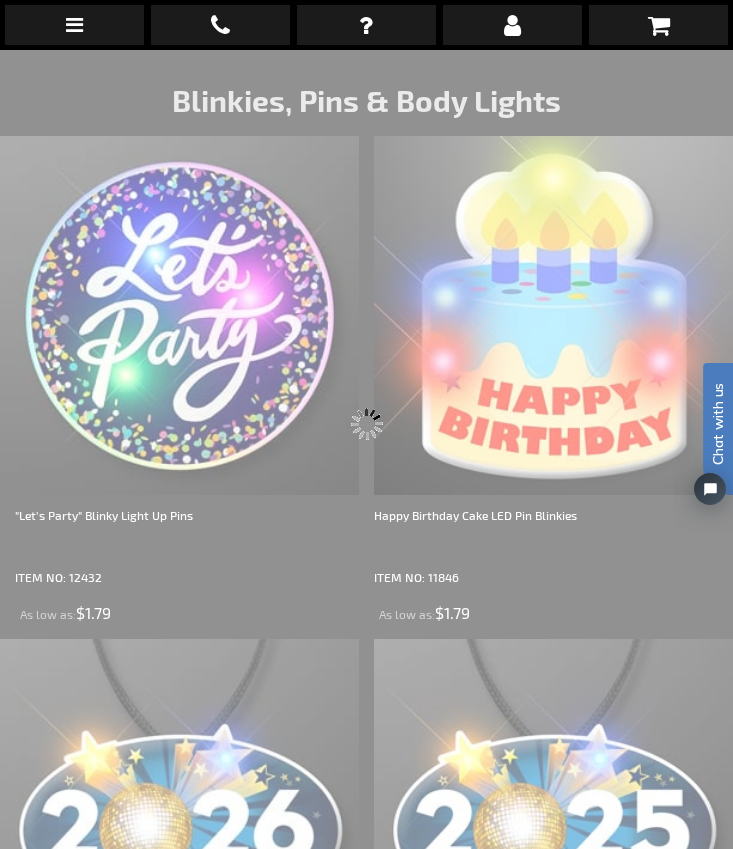 scroll, scrollTop: 50, scrollLeft: 0, axis: vertical 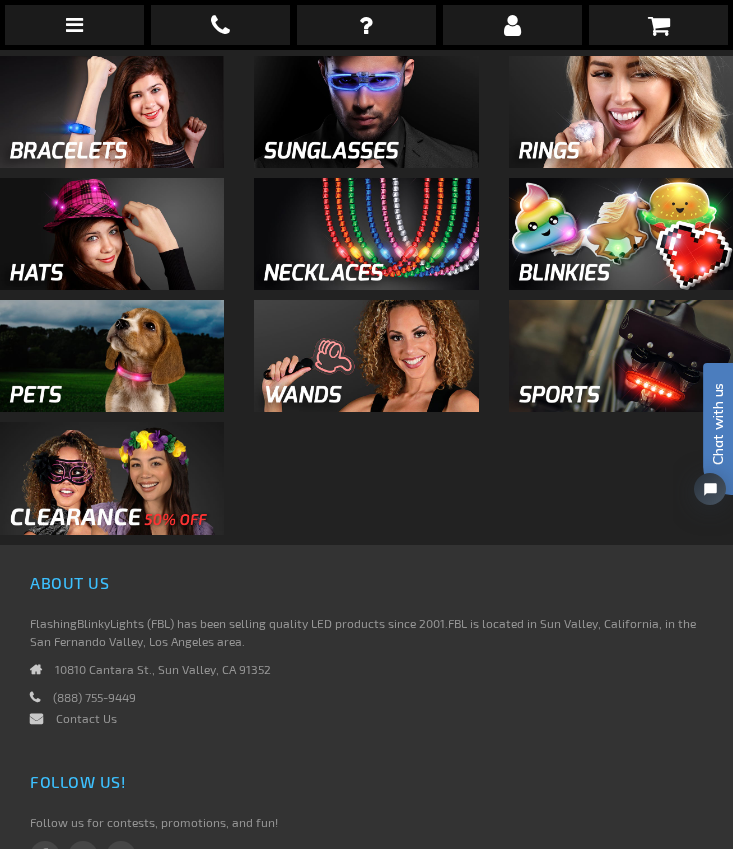 click at bounding box center [112, 478] 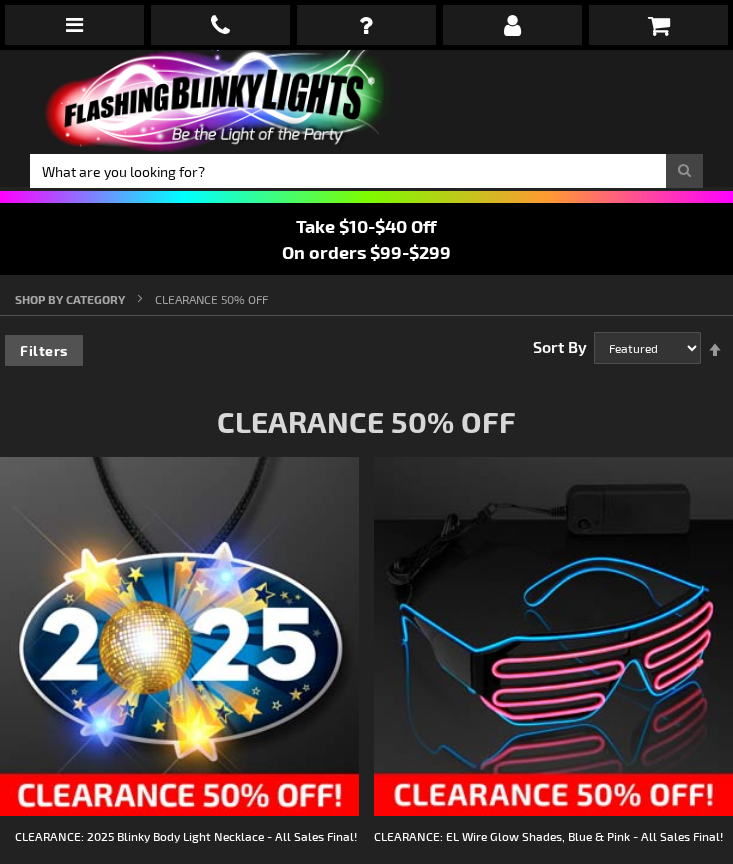 scroll, scrollTop: 0, scrollLeft: 0, axis: both 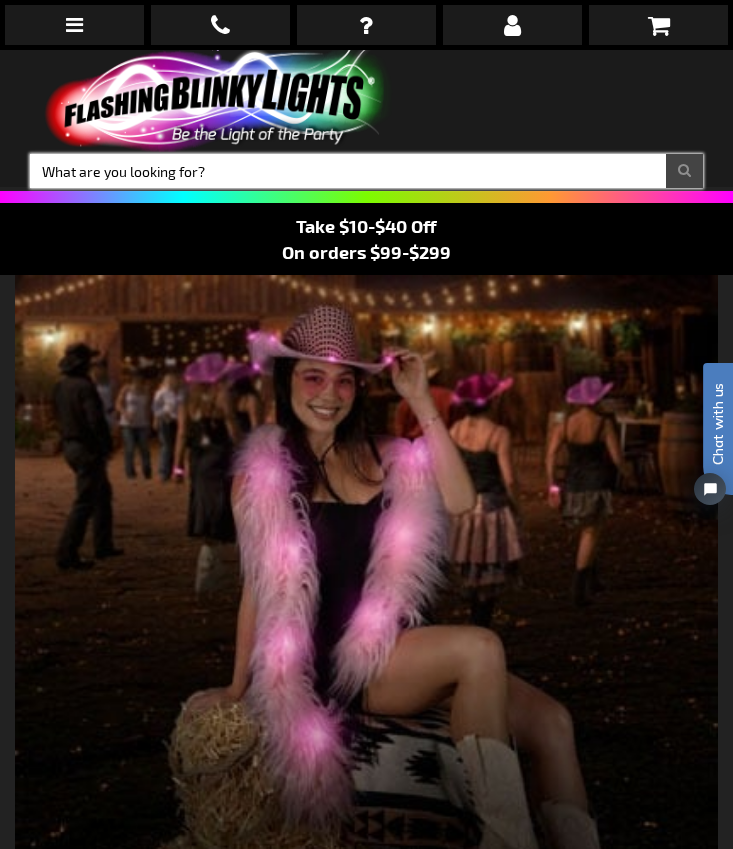 click on "Search" at bounding box center [366, 171] 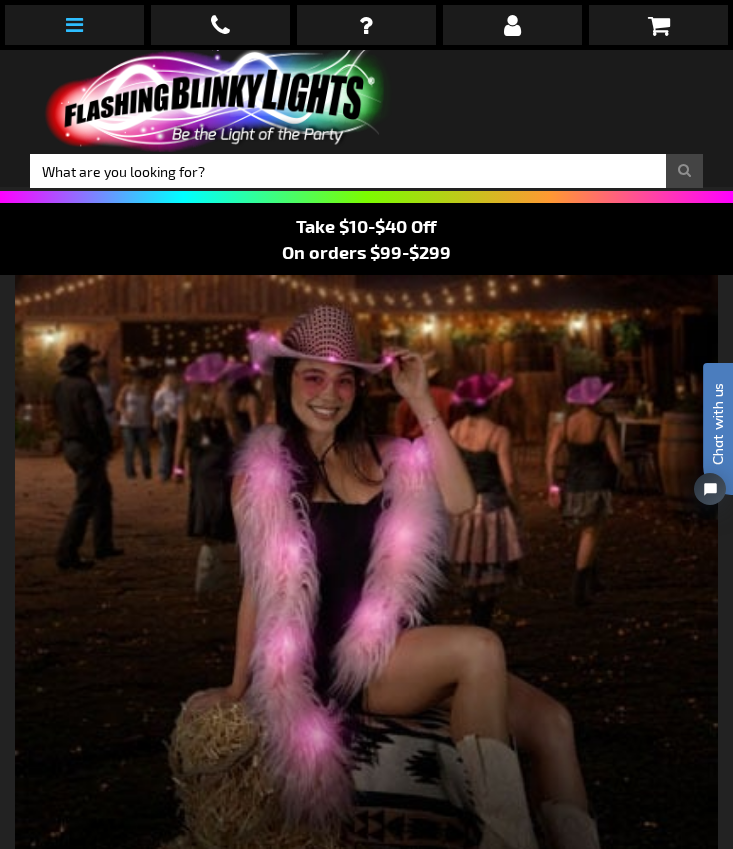 click at bounding box center (74, 25) 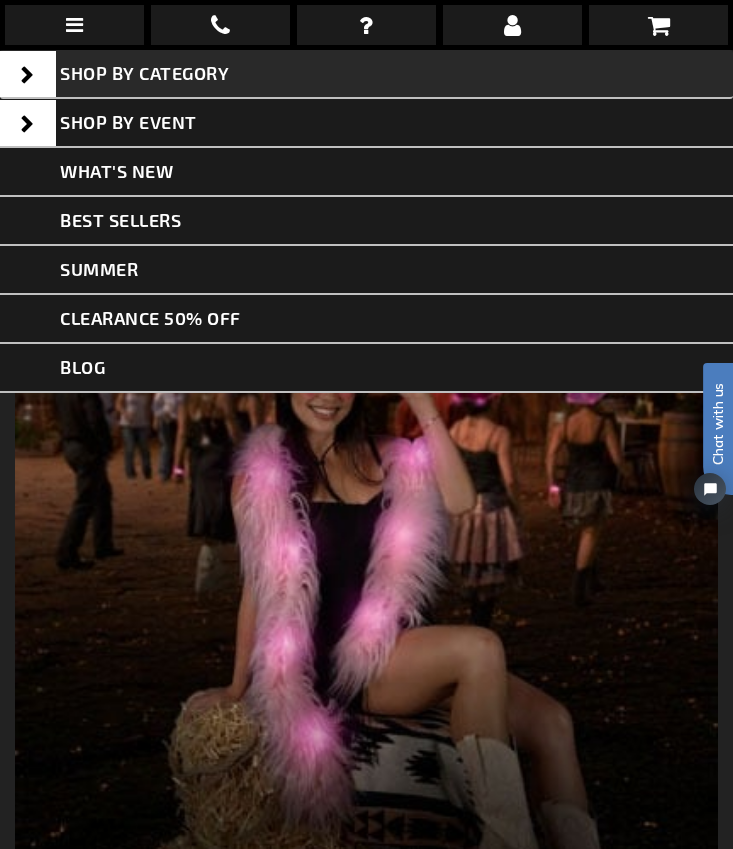 click at bounding box center [28, 74] 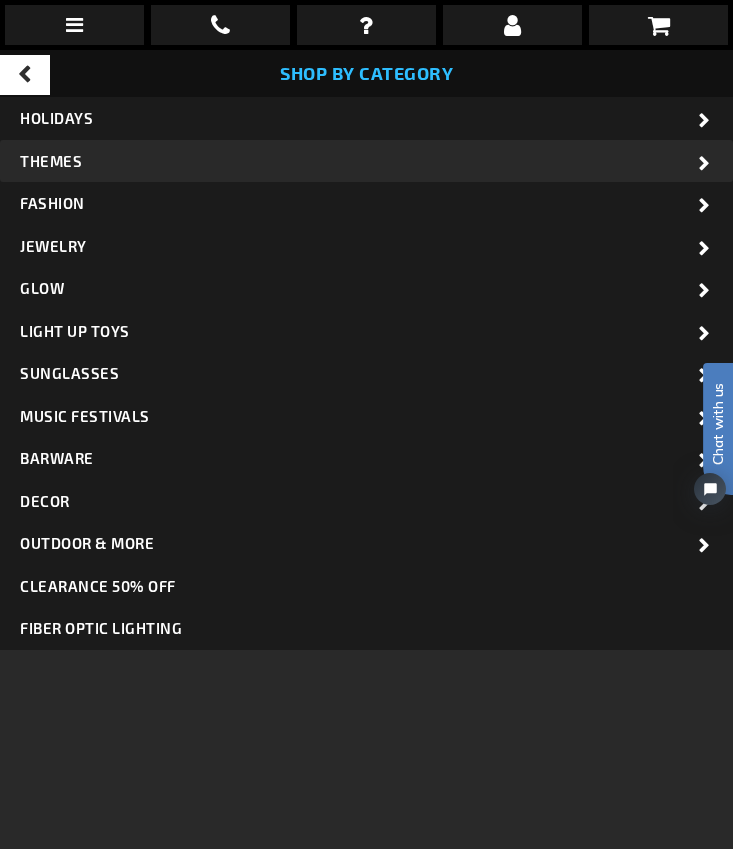 click at bounding box center [705, 164] 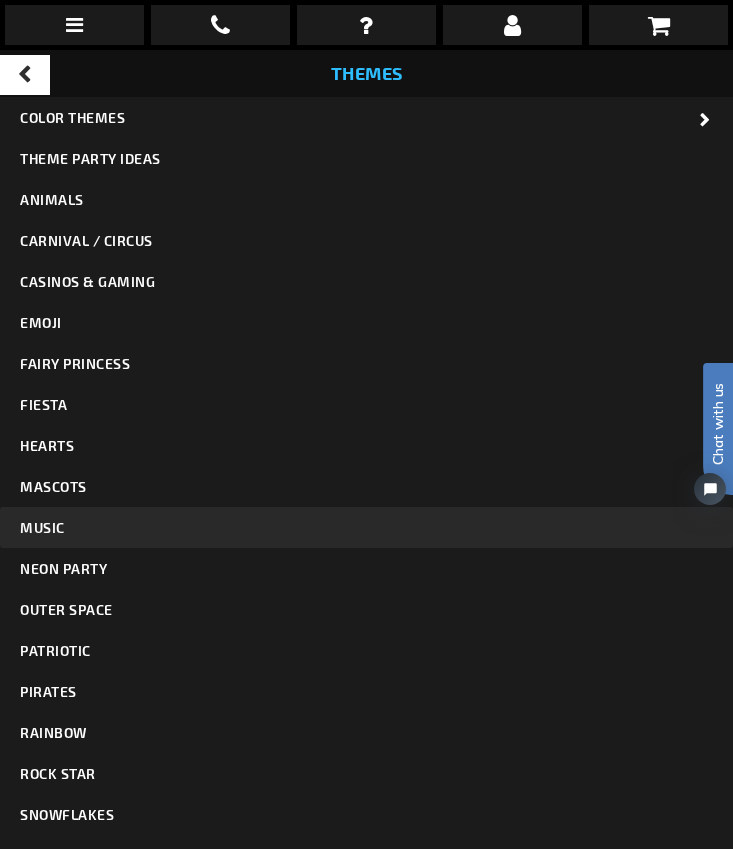 click on "Music" at bounding box center [366, 527] 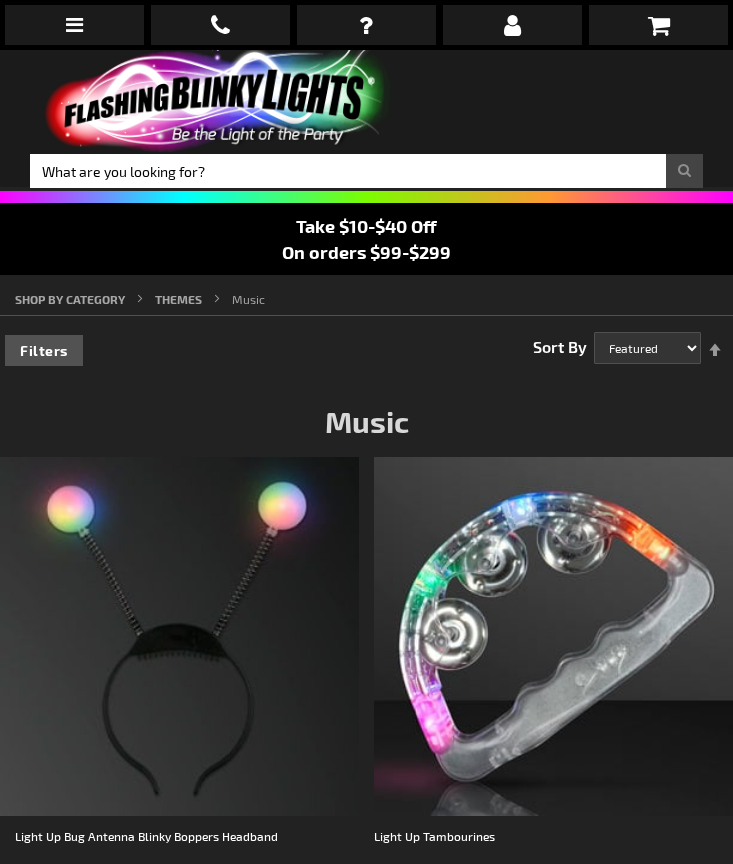 scroll, scrollTop: 155, scrollLeft: 0, axis: vertical 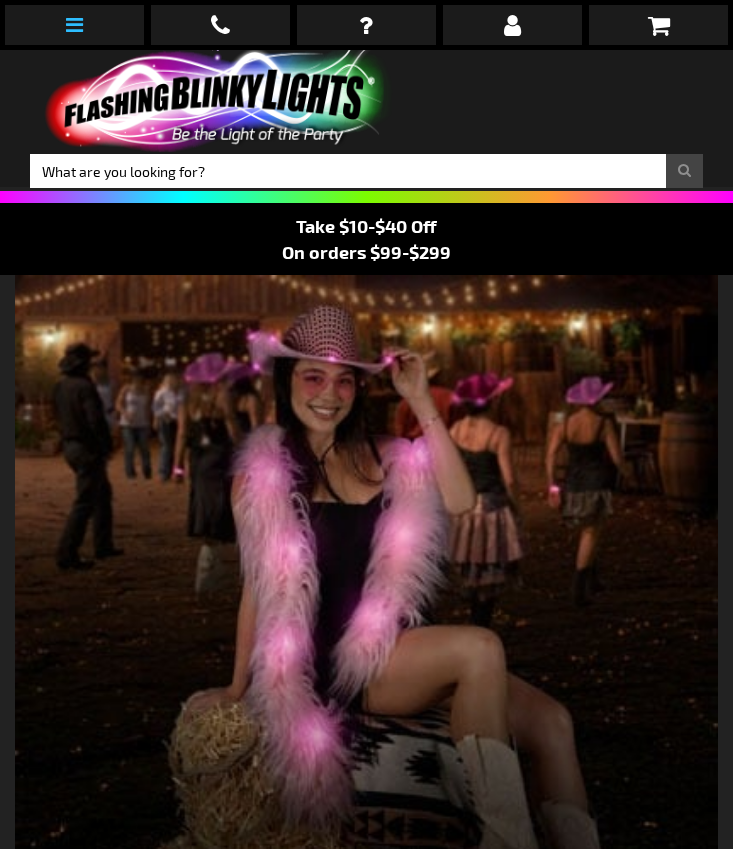 click at bounding box center [74, 25] 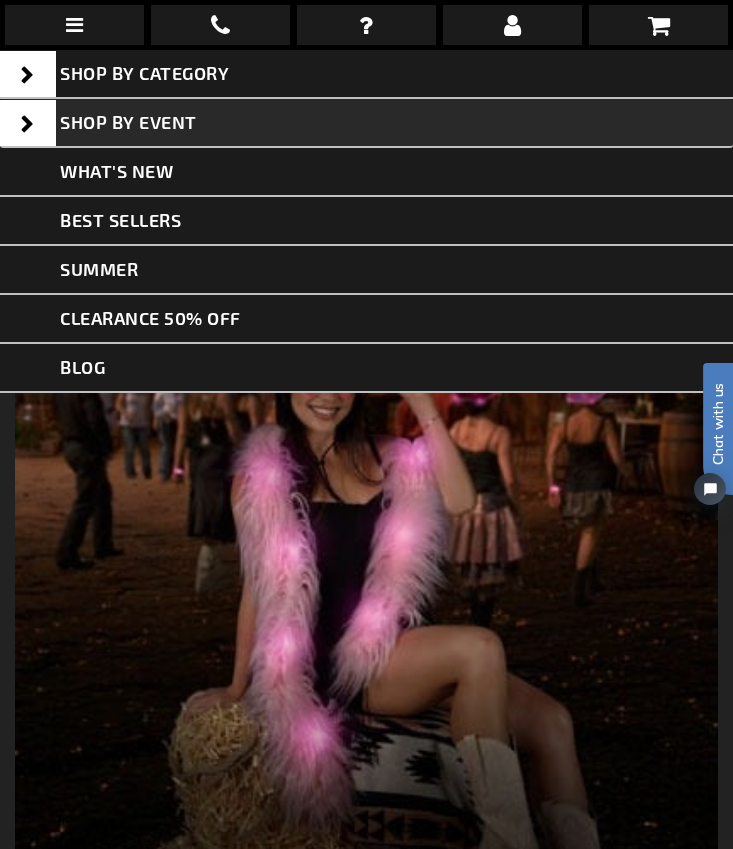 scroll, scrollTop: 0, scrollLeft: 0, axis: both 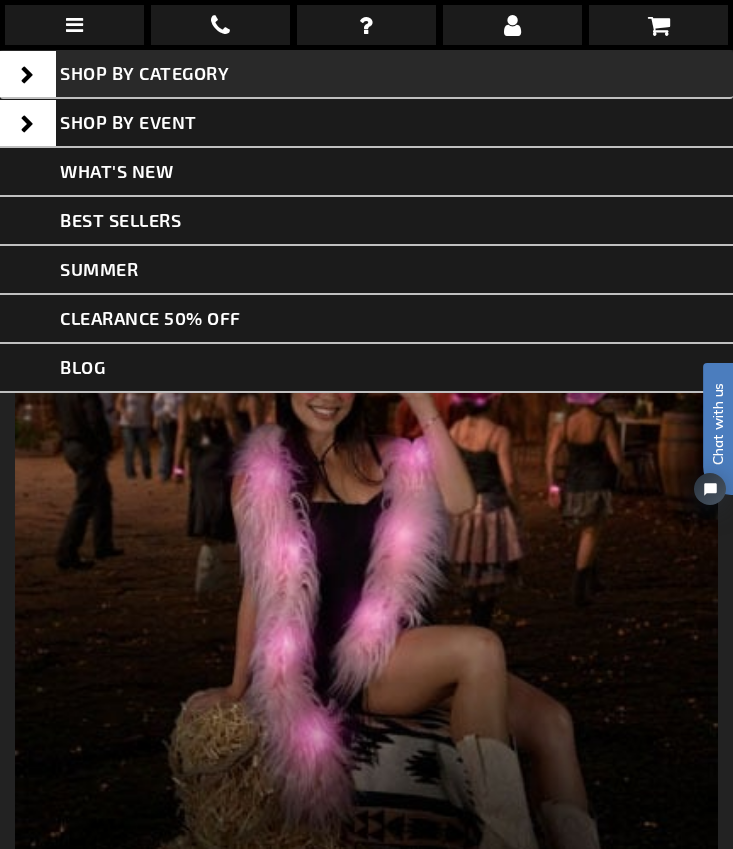 click at bounding box center (28, 74) 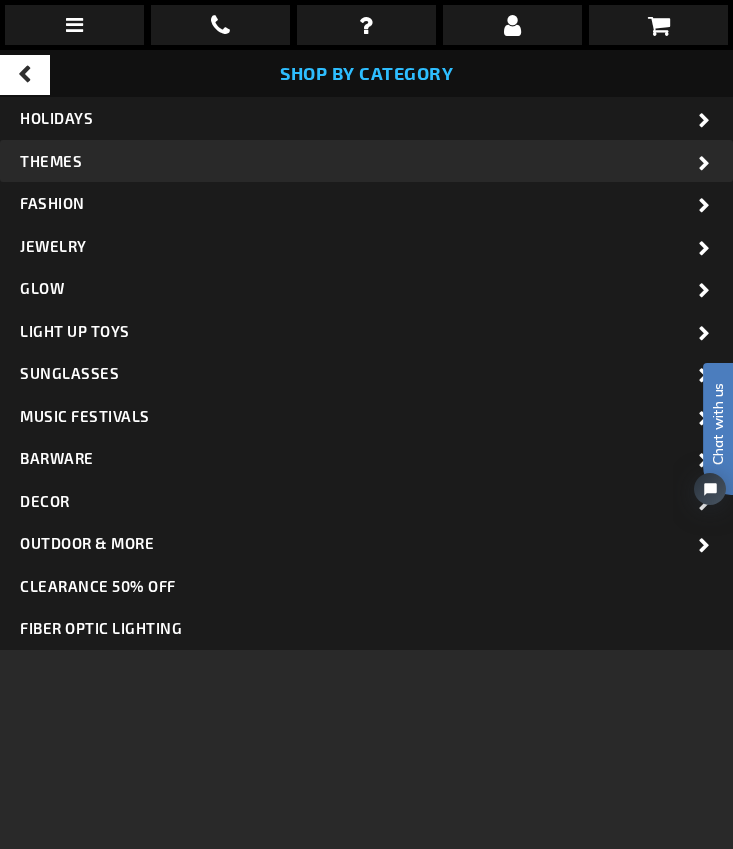 click on "THEMES" at bounding box center [366, 161] 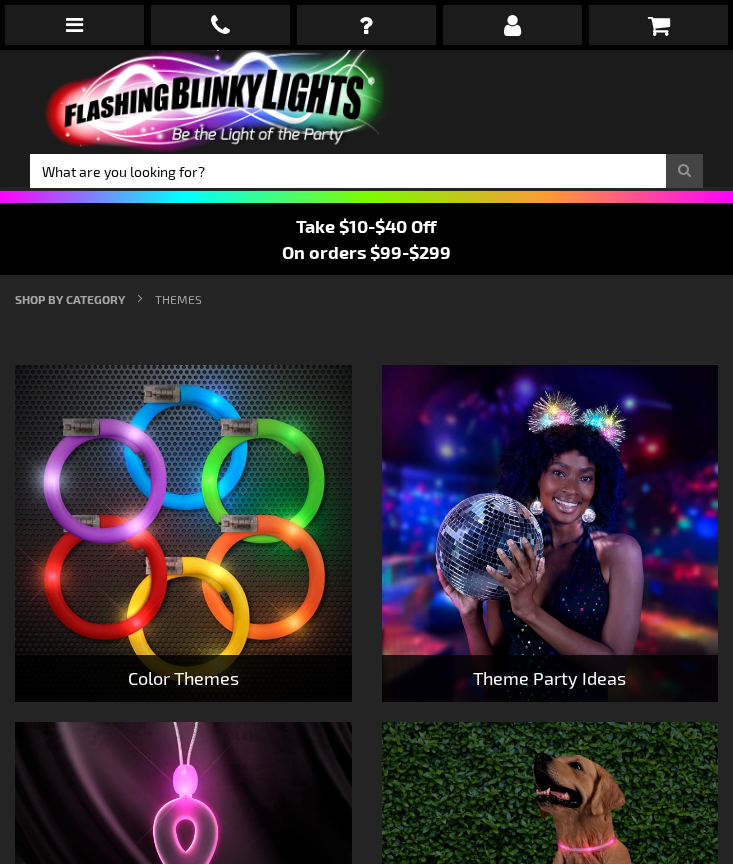 scroll, scrollTop: 0, scrollLeft: 0, axis: both 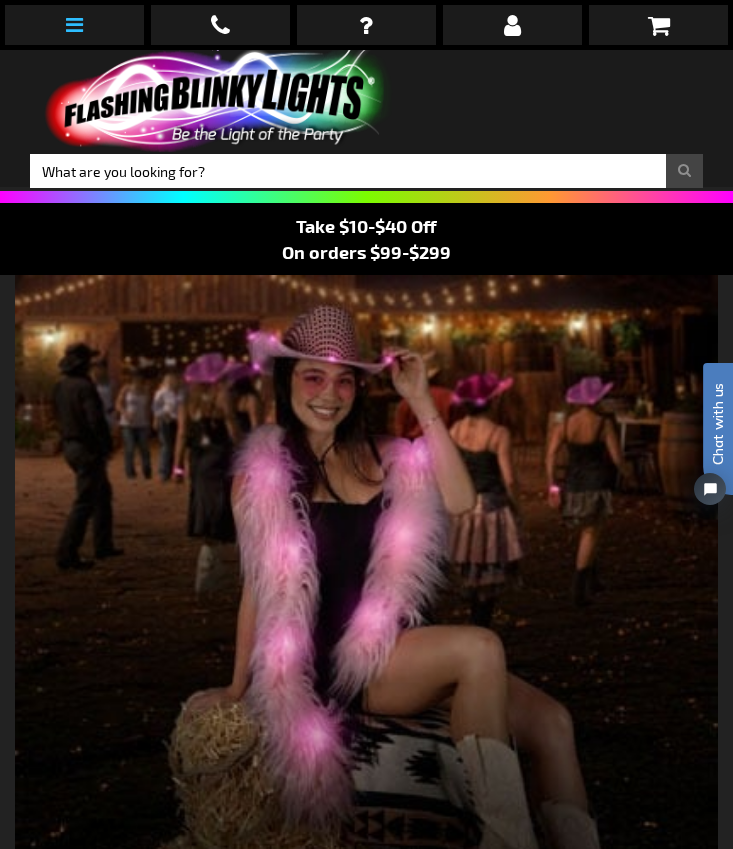 click at bounding box center [74, 25] 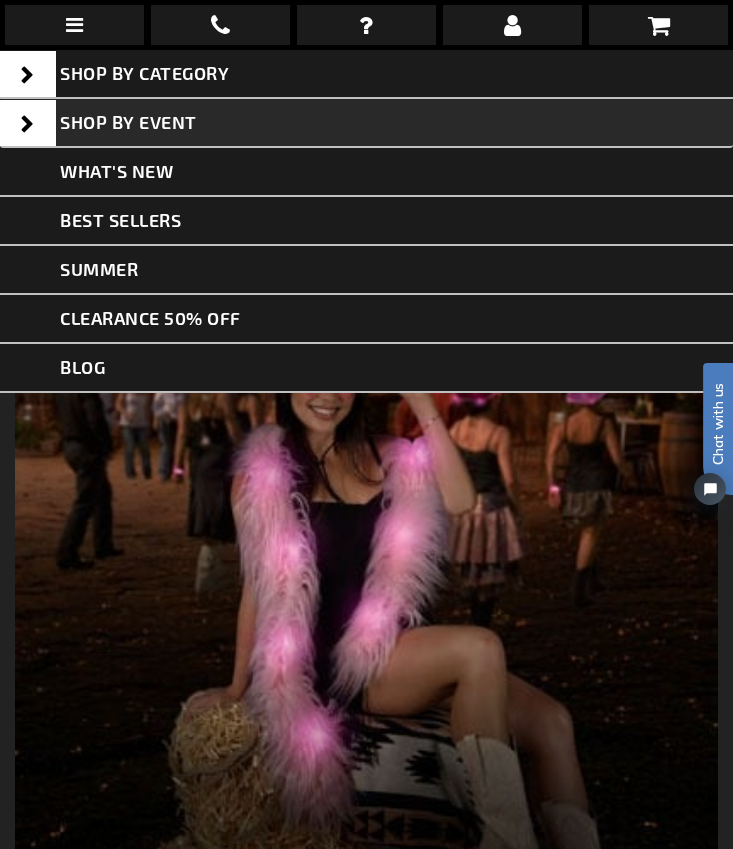 click at bounding box center [28, 123] 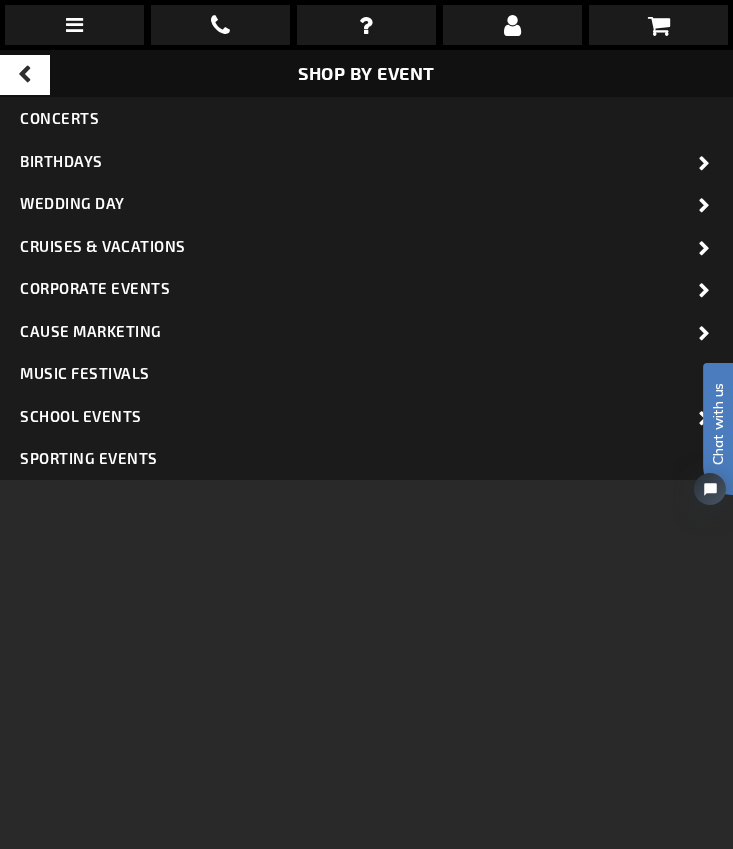 click at bounding box center [25, 75] 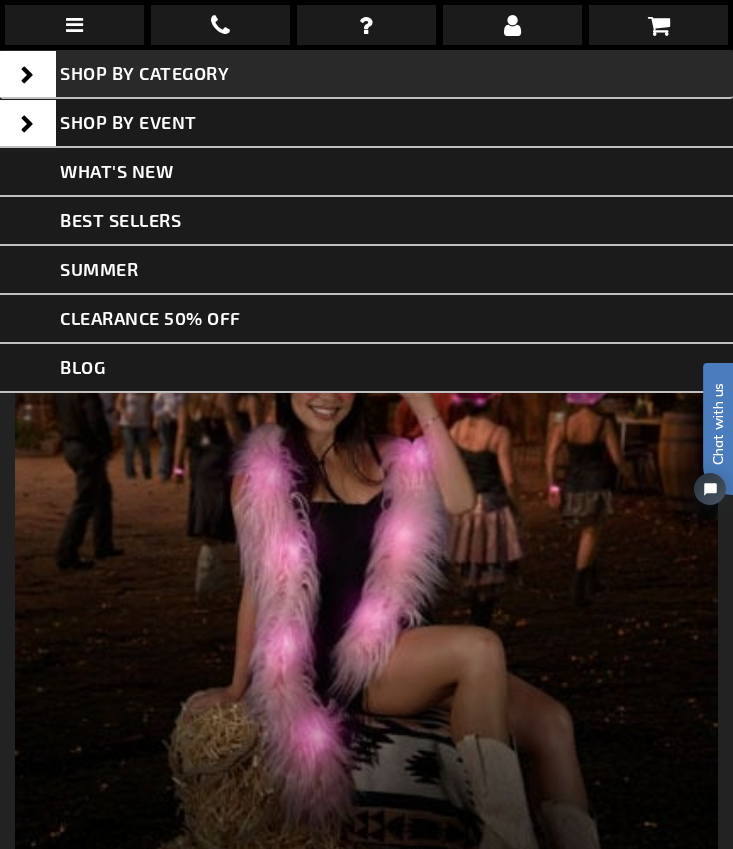 click at bounding box center [28, 74] 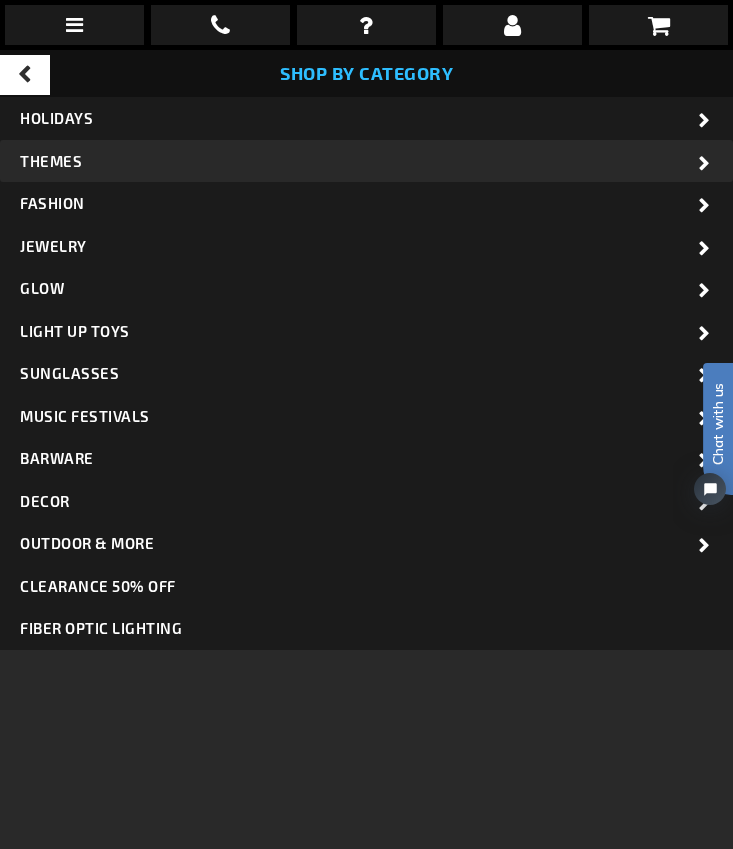 click on "THEMES" at bounding box center (51, 161) 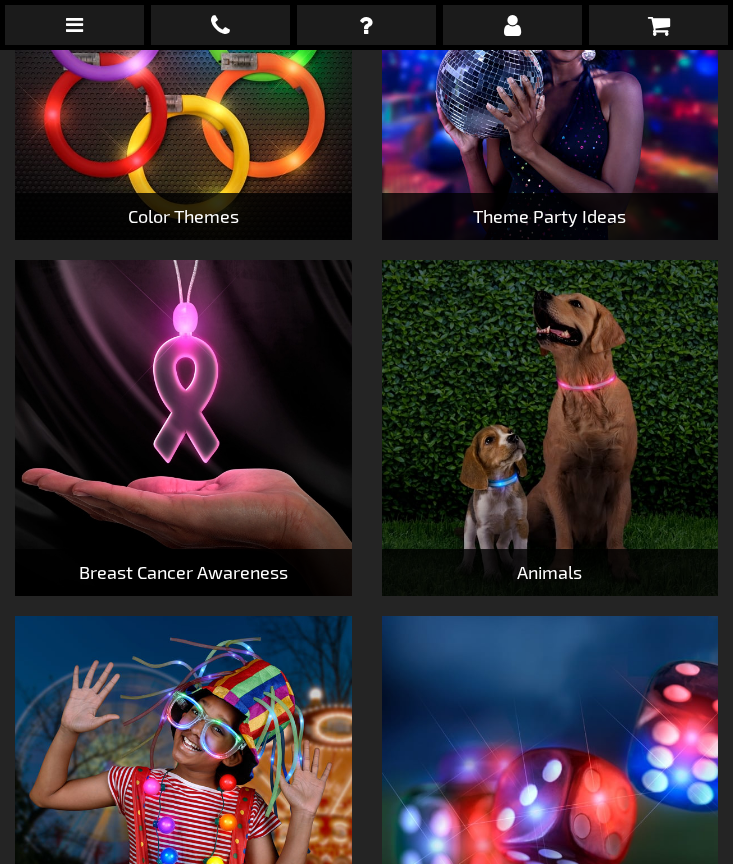 scroll, scrollTop: 462, scrollLeft: 0, axis: vertical 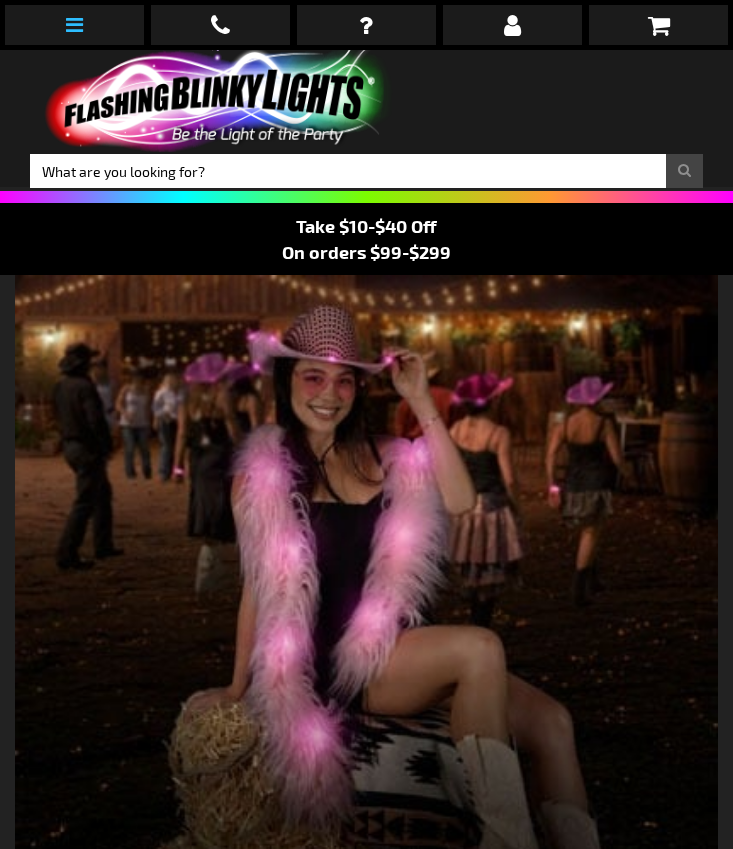 click at bounding box center (74, 25) 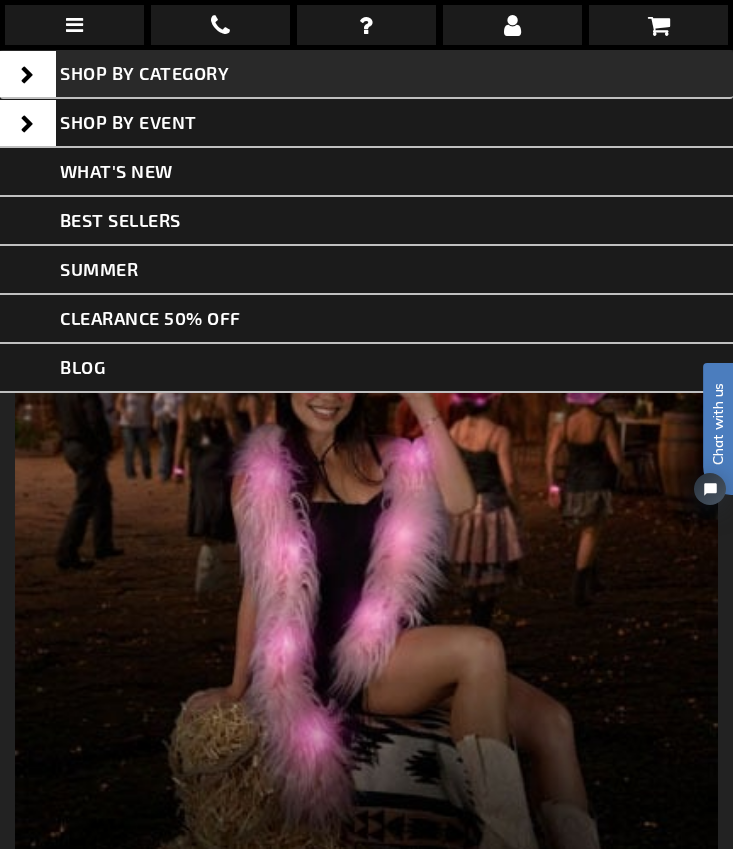 scroll, scrollTop: 0, scrollLeft: 0, axis: both 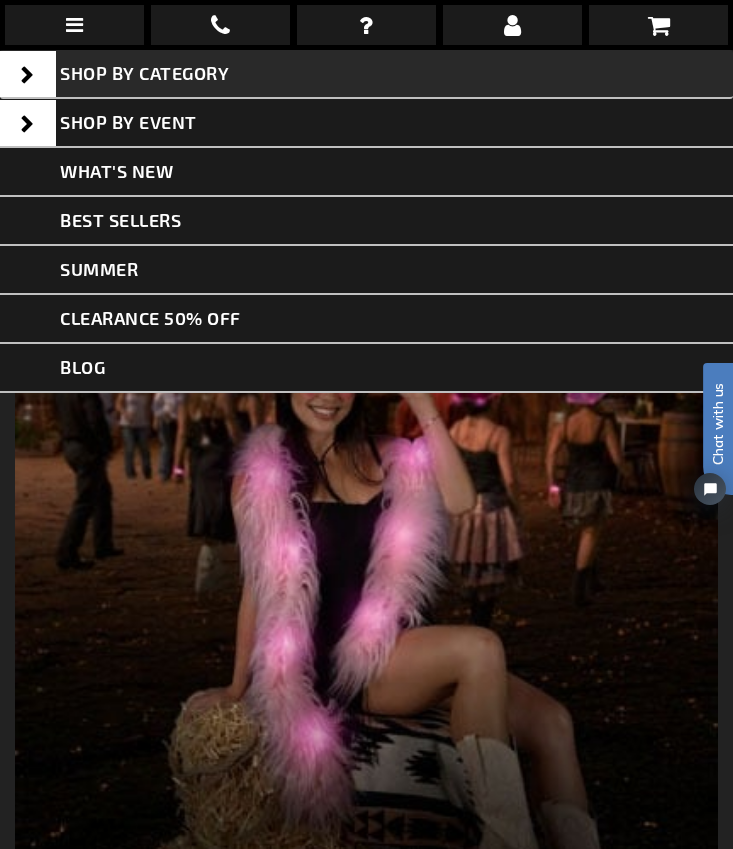 click at bounding box center [28, 74] 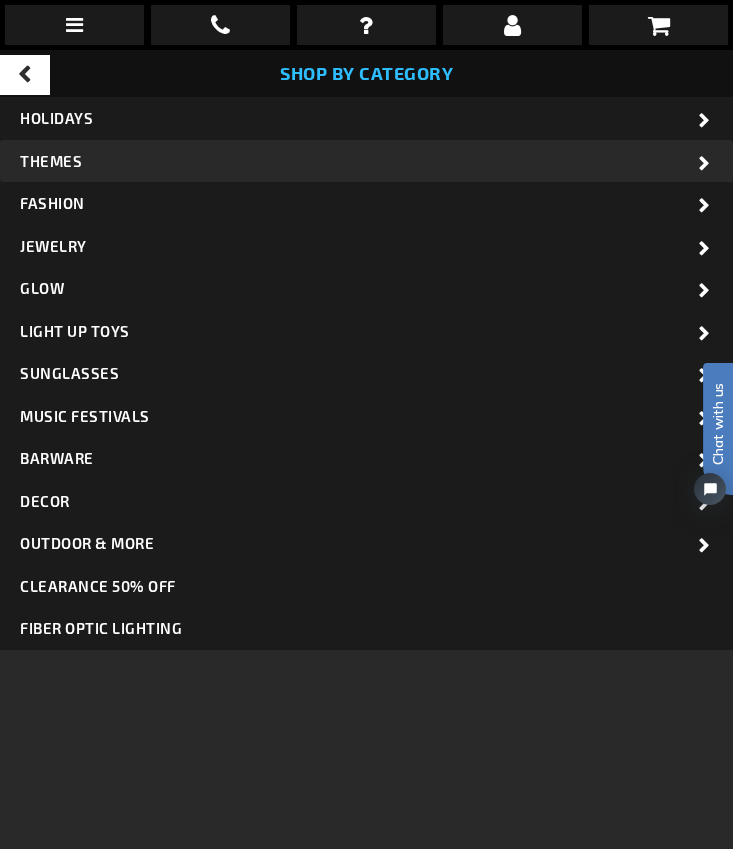 click at bounding box center [705, 164] 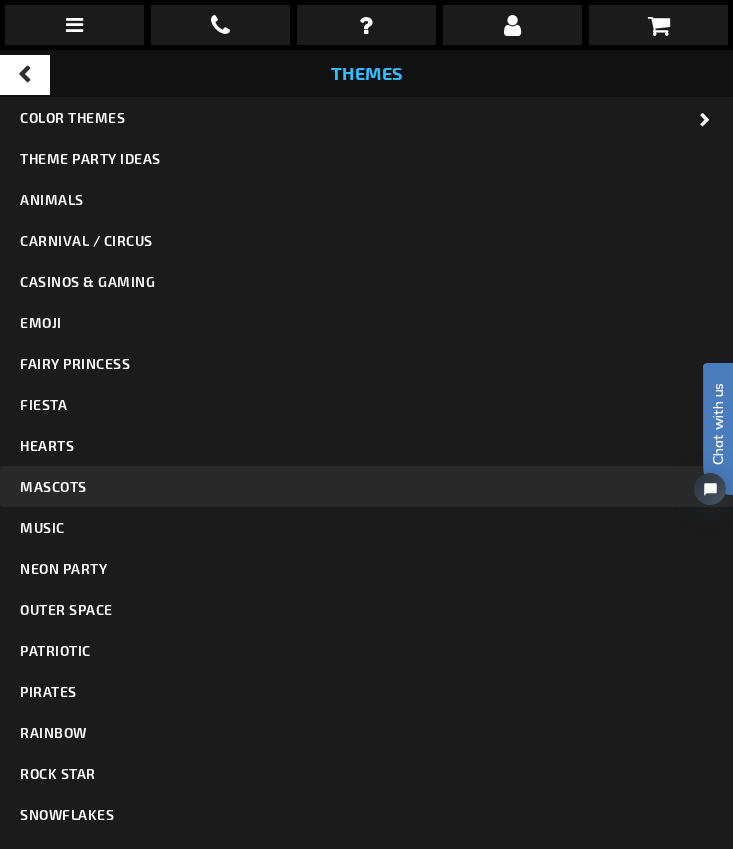 scroll, scrollTop: 188, scrollLeft: 0, axis: vertical 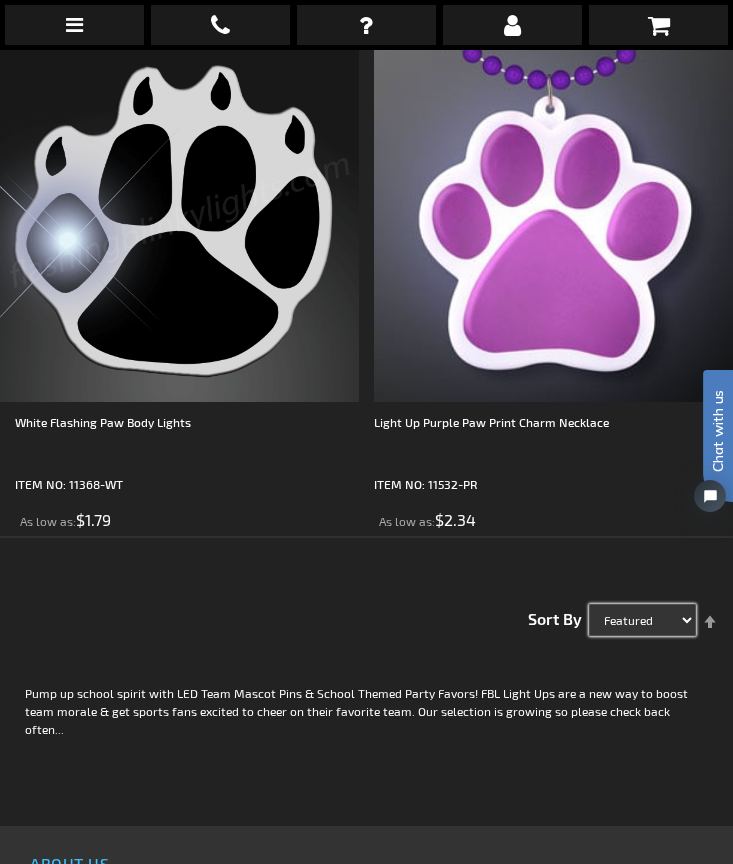 click on "Featured
Name
Price
Best Sellers" at bounding box center [647, -3090] 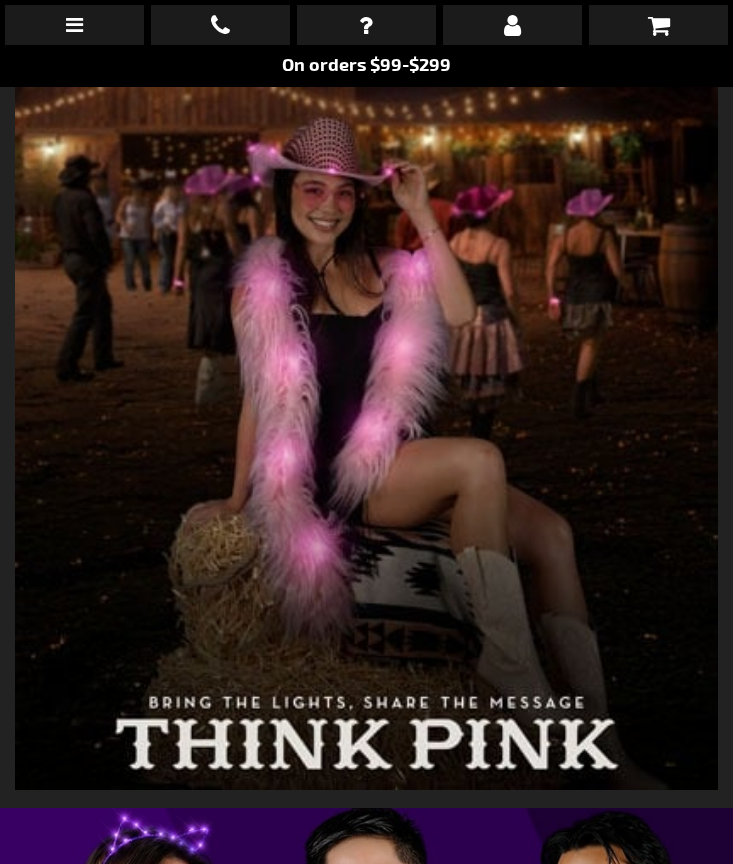 scroll, scrollTop: 188, scrollLeft: 0, axis: vertical 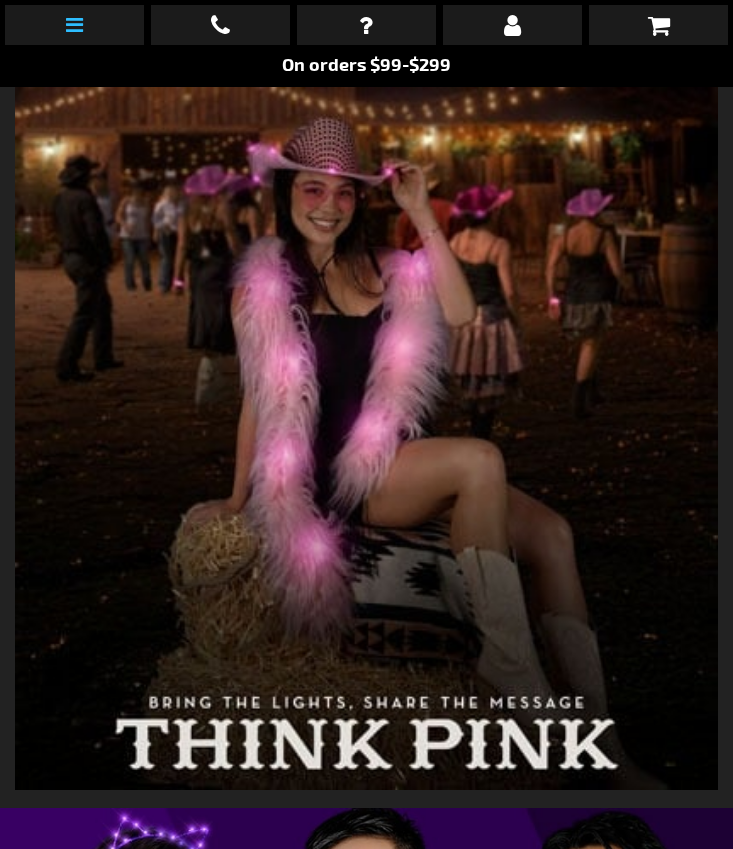 click at bounding box center [74, 25] 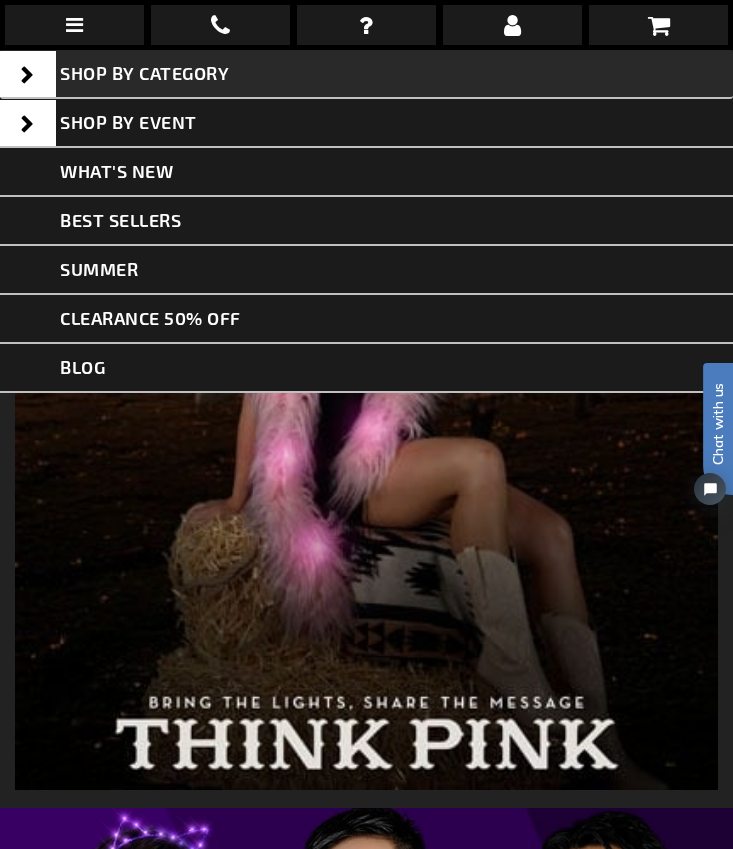 scroll, scrollTop: 0, scrollLeft: 0, axis: both 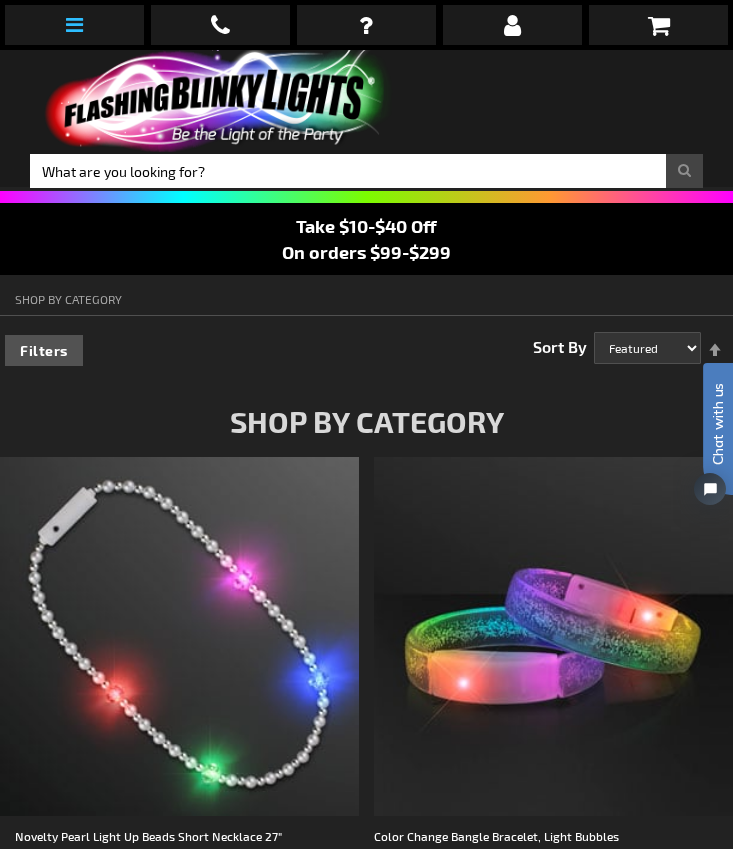 click at bounding box center [74, 25] 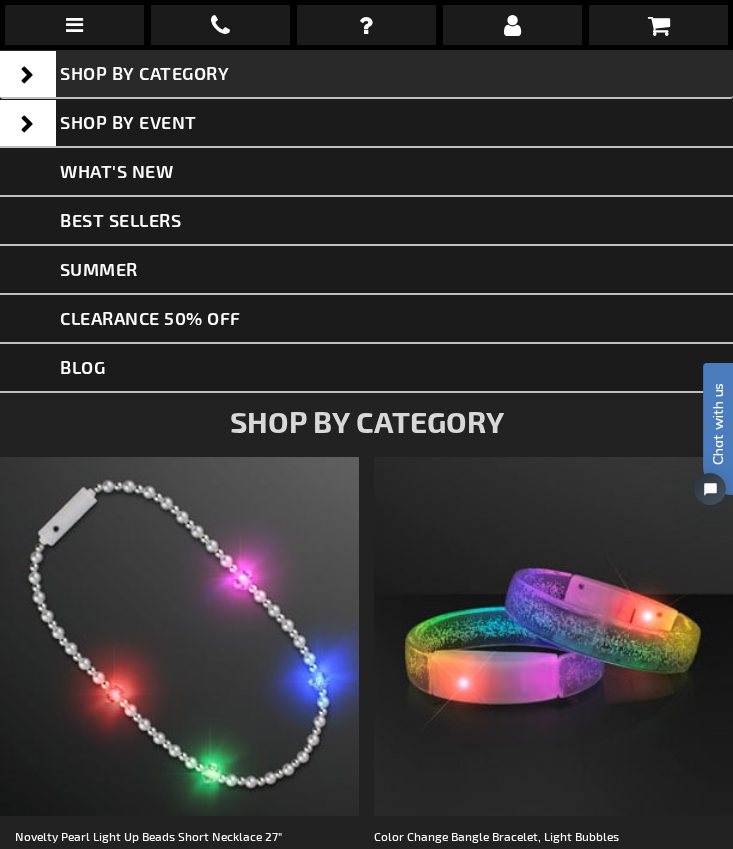 click at bounding box center (28, 74) 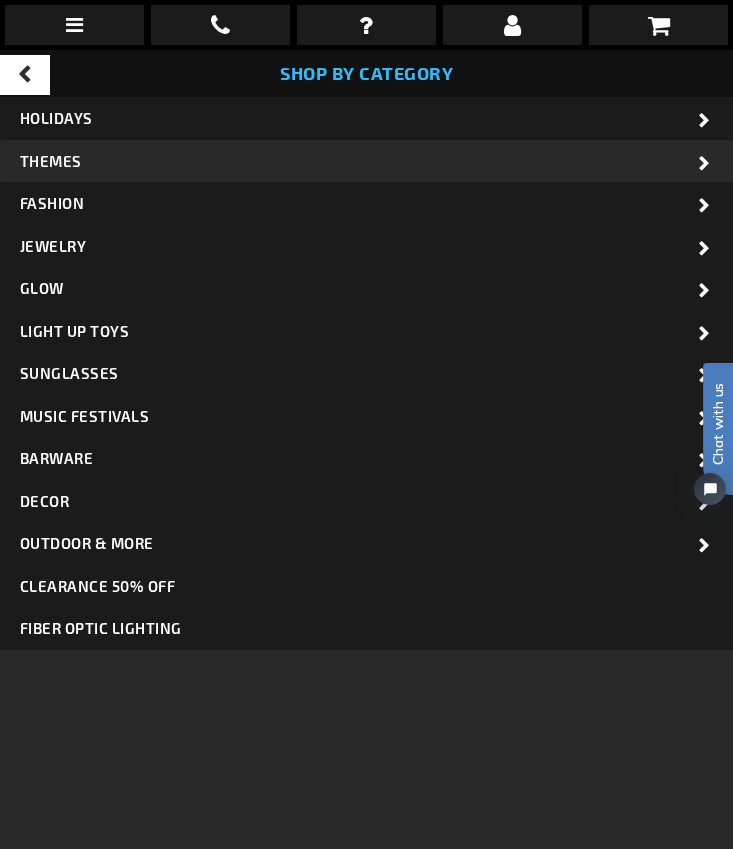 click at bounding box center [705, 164] 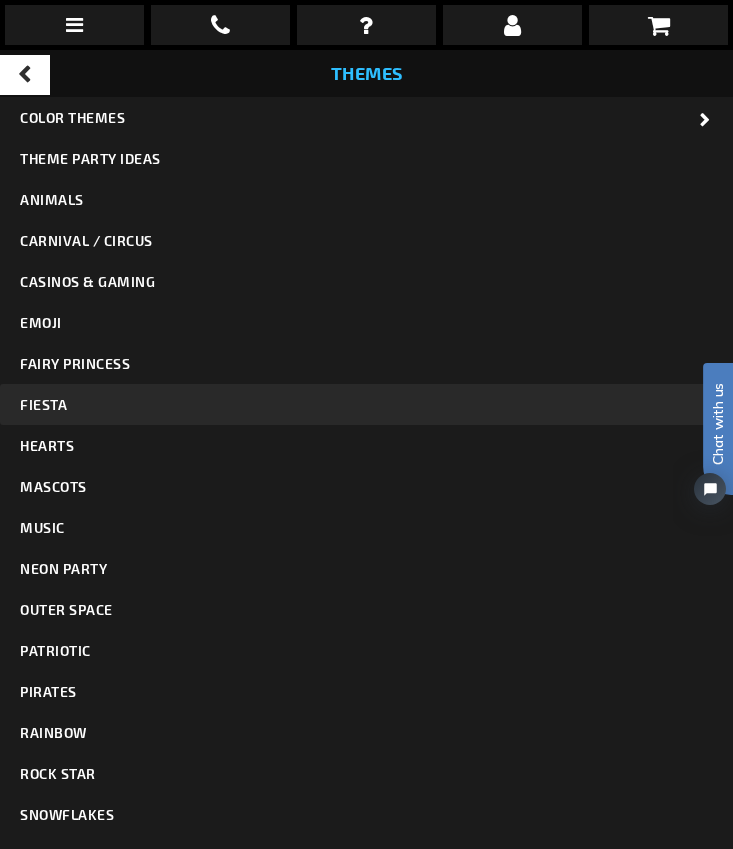 scroll, scrollTop: 115, scrollLeft: 0, axis: vertical 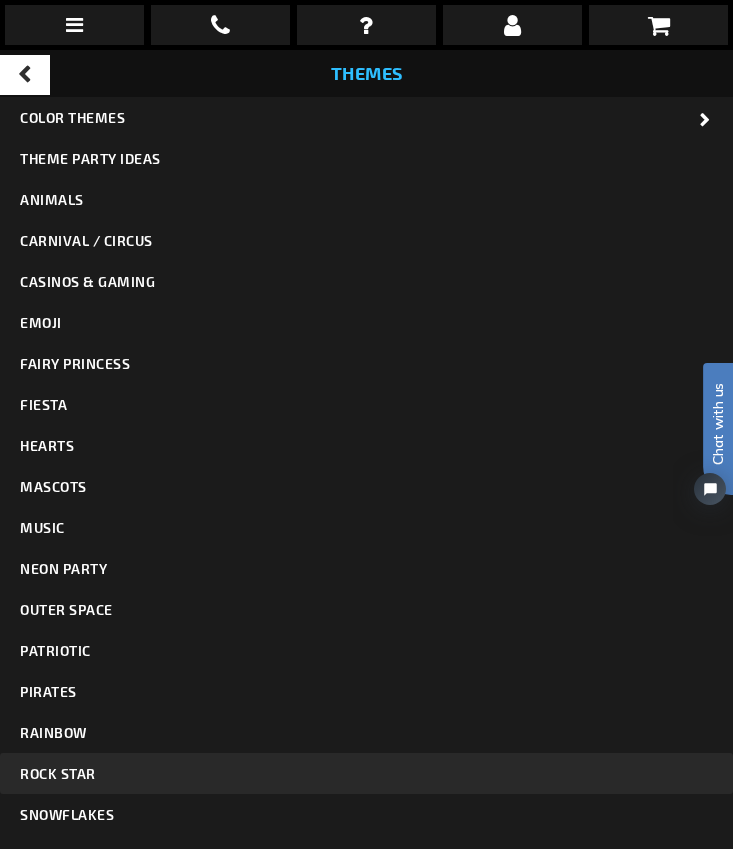 click on "Rock Star" at bounding box center (58, 773) 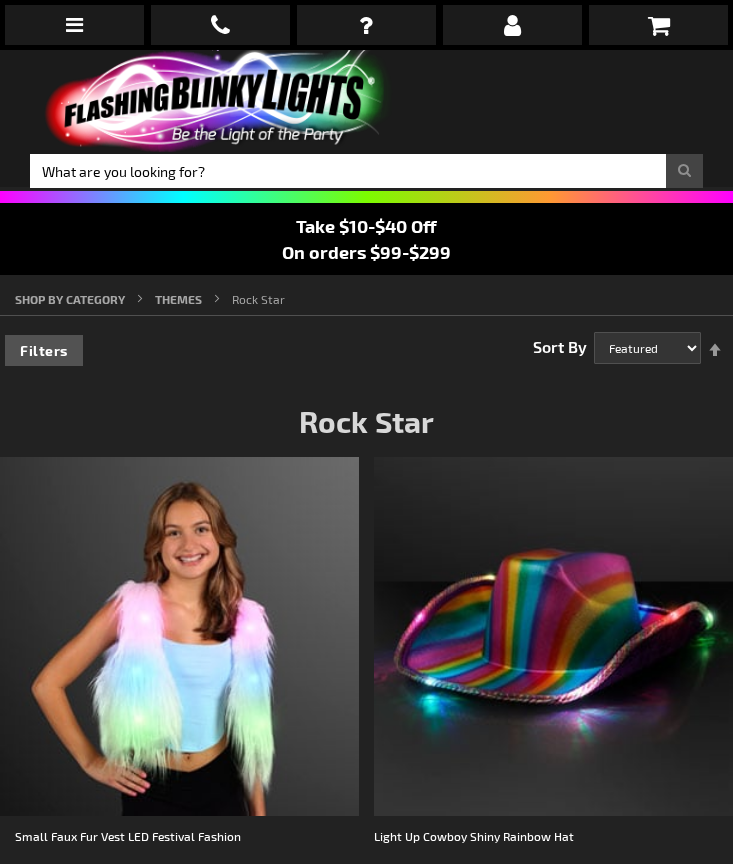 scroll, scrollTop: 0, scrollLeft: 0, axis: both 